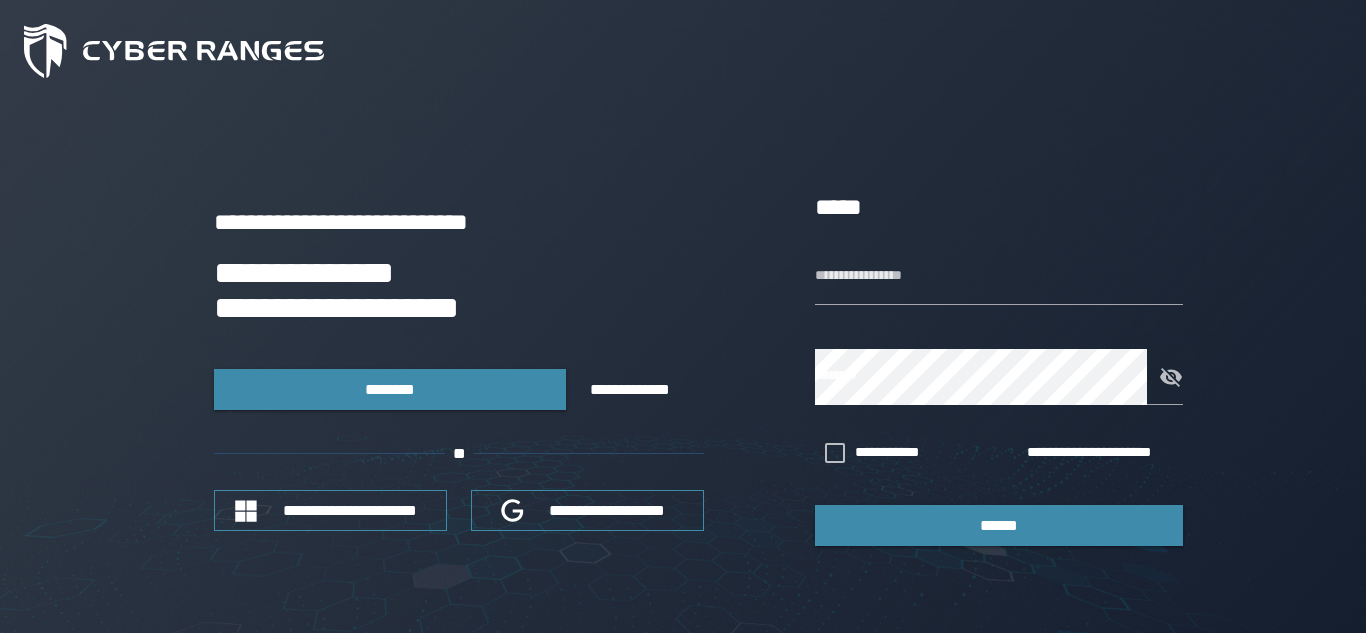 scroll, scrollTop: 0, scrollLeft: 0, axis: both 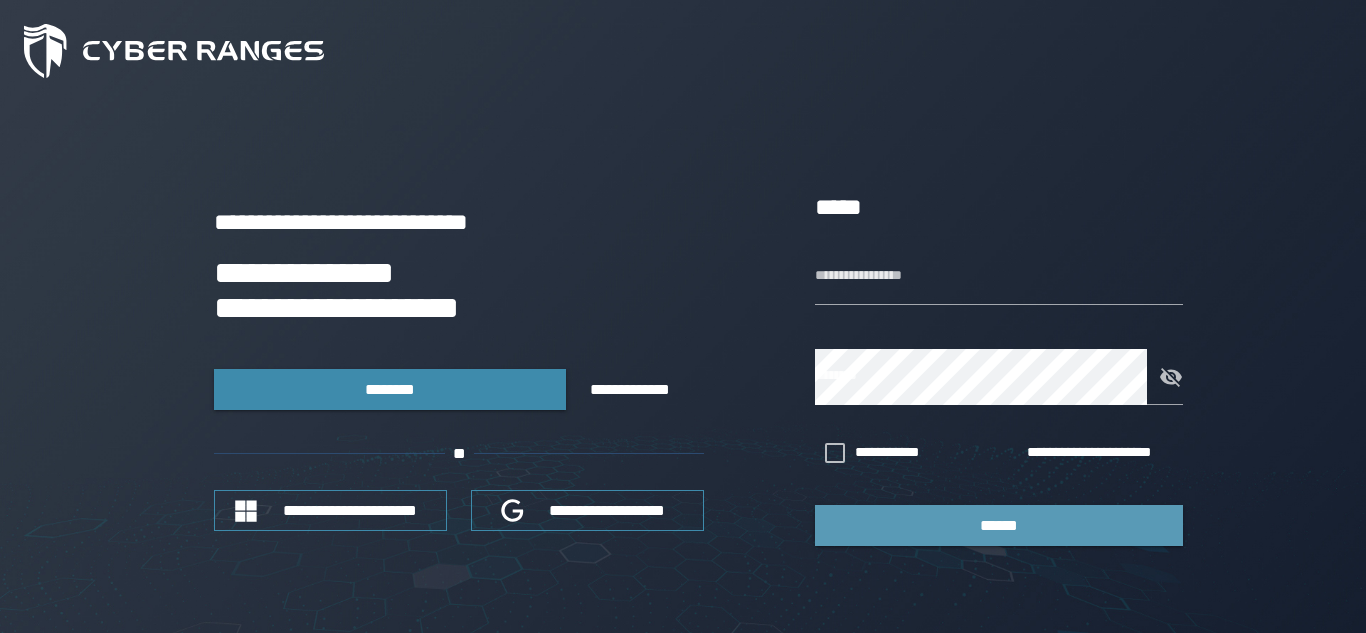 type on "**********" 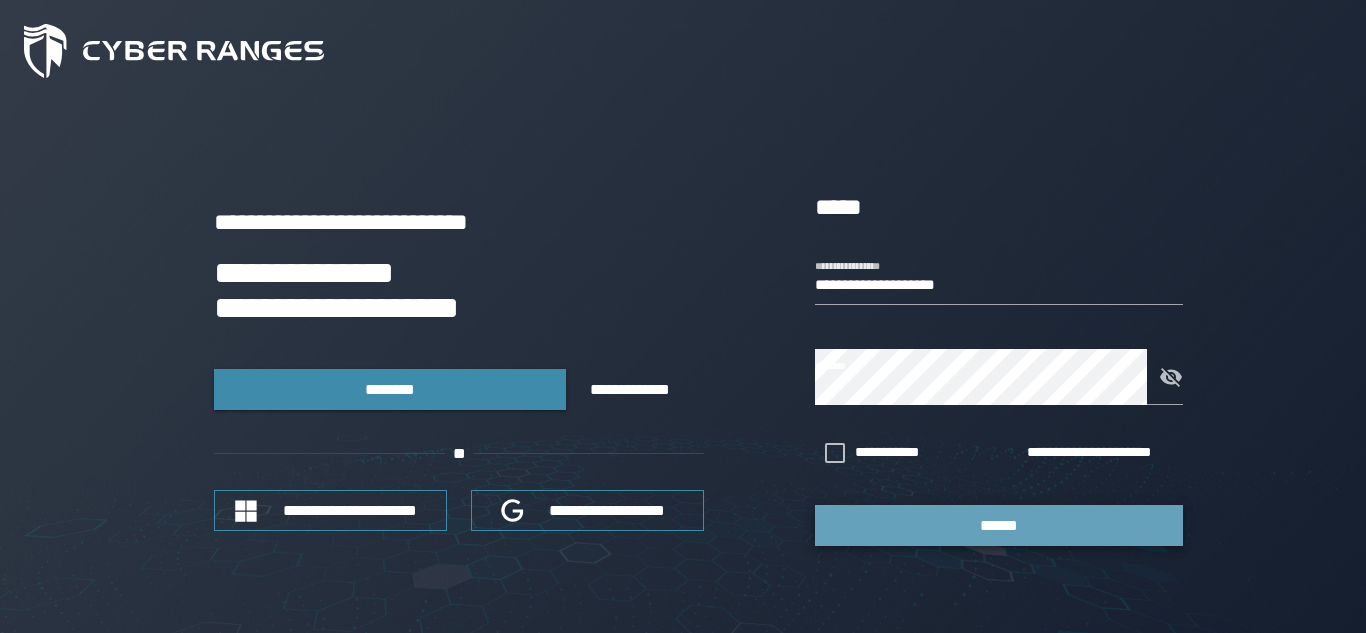drag, startPoint x: 989, startPoint y: 513, endPoint x: 1054, endPoint y: 528, distance: 66.70832 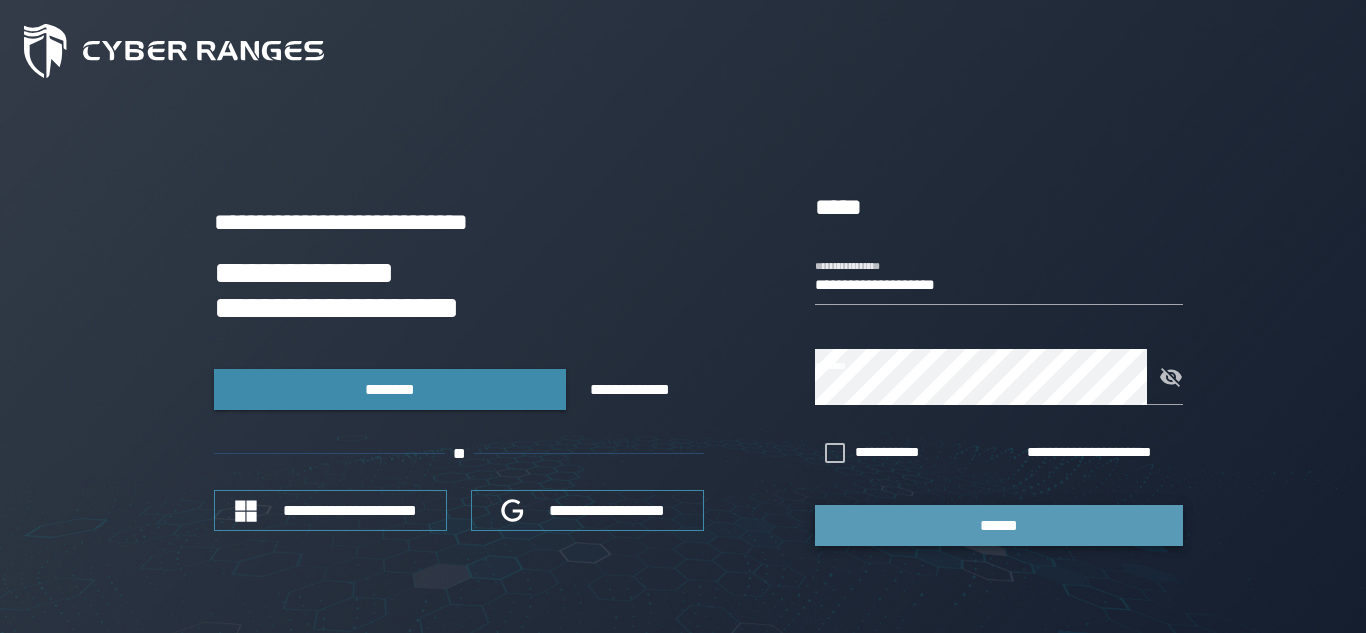 click on "******" at bounding box center (999, 525) 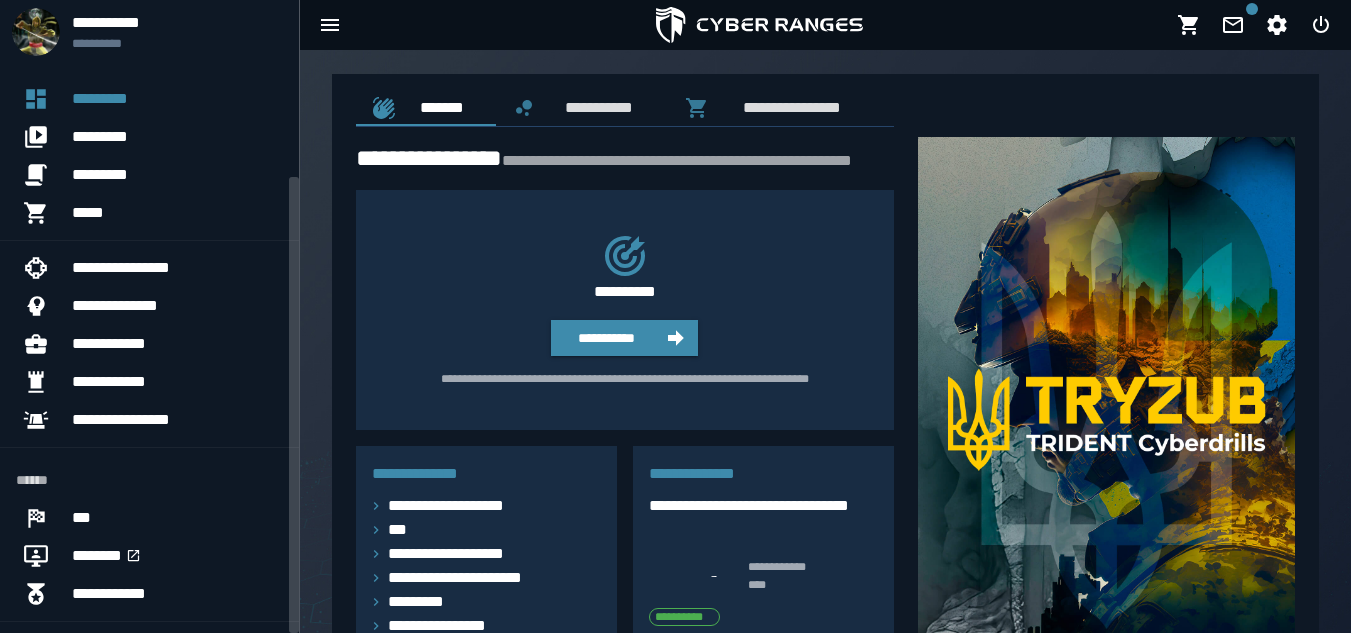 scroll, scrollTop: 246, scrollLeft: 0, axis: vertical 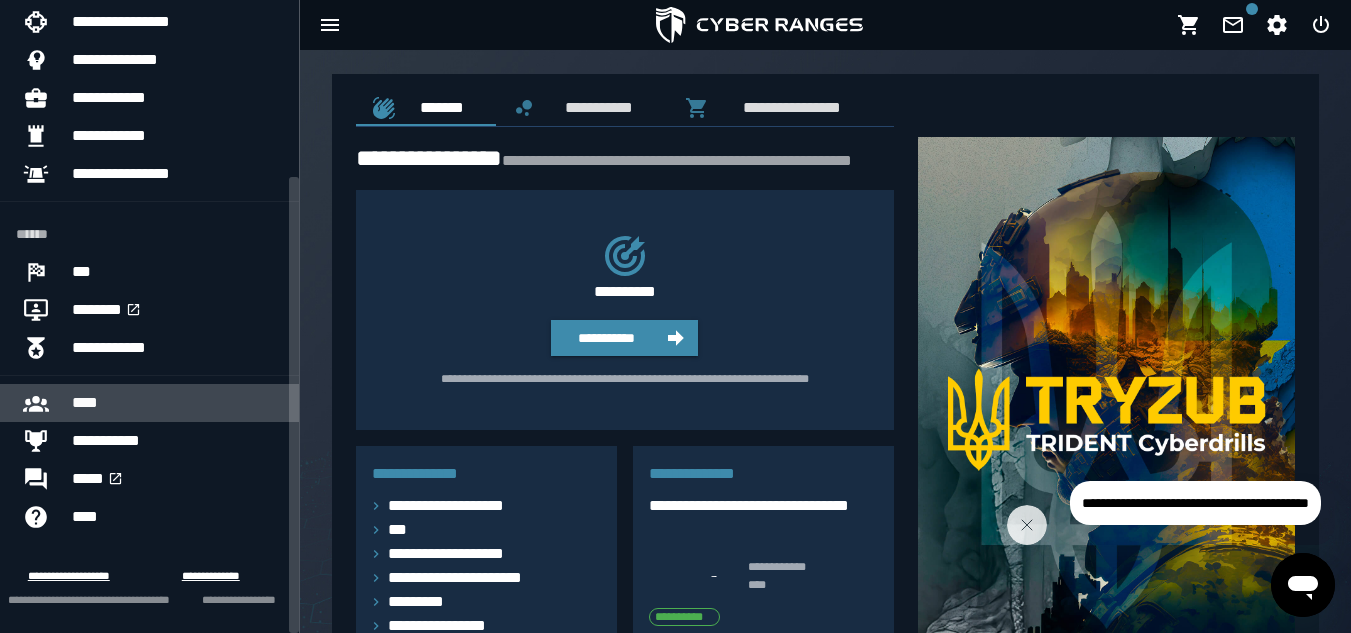 click on "****" at bounding box center [177, 403] 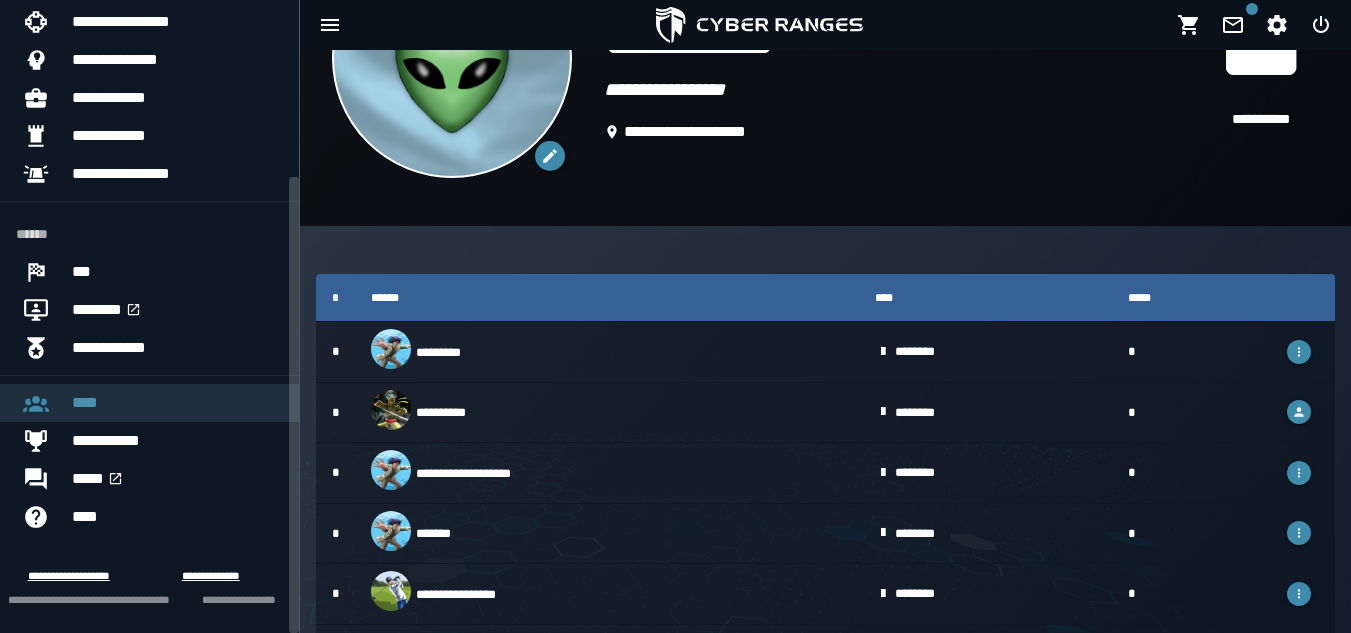 scroll, scrollTop: 182, scrollLeft: 0, axis: vertical 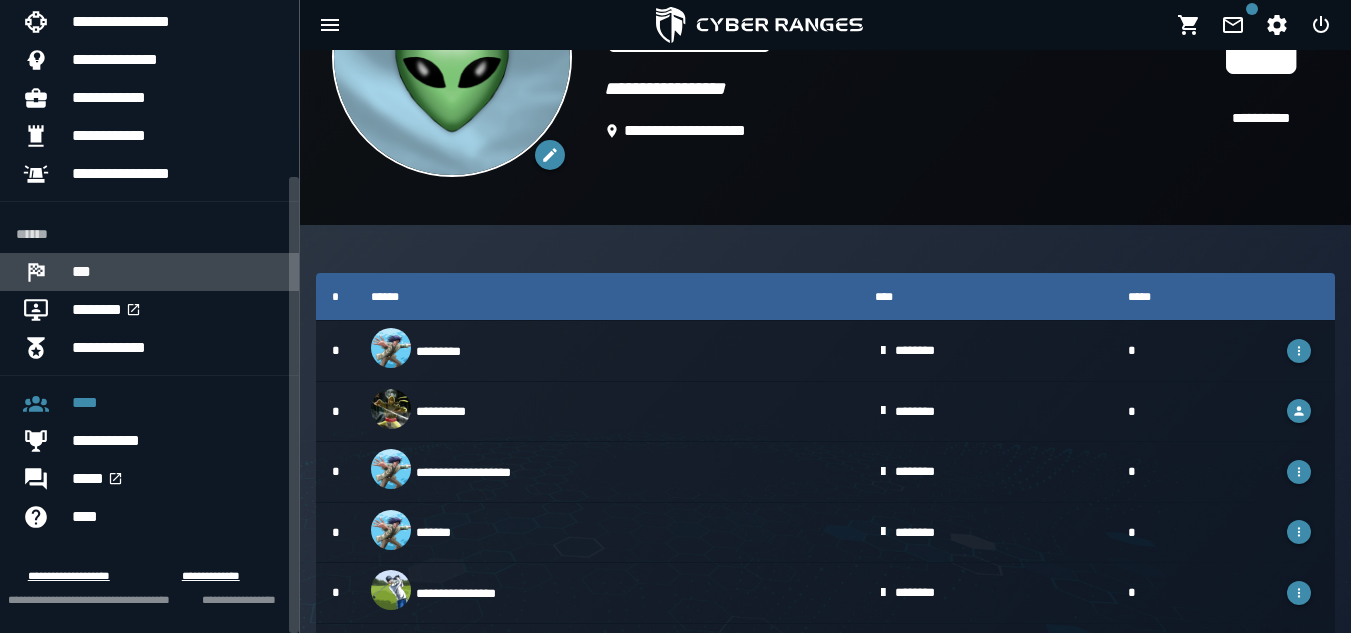 click on "***" at bounding box center [177, 272] 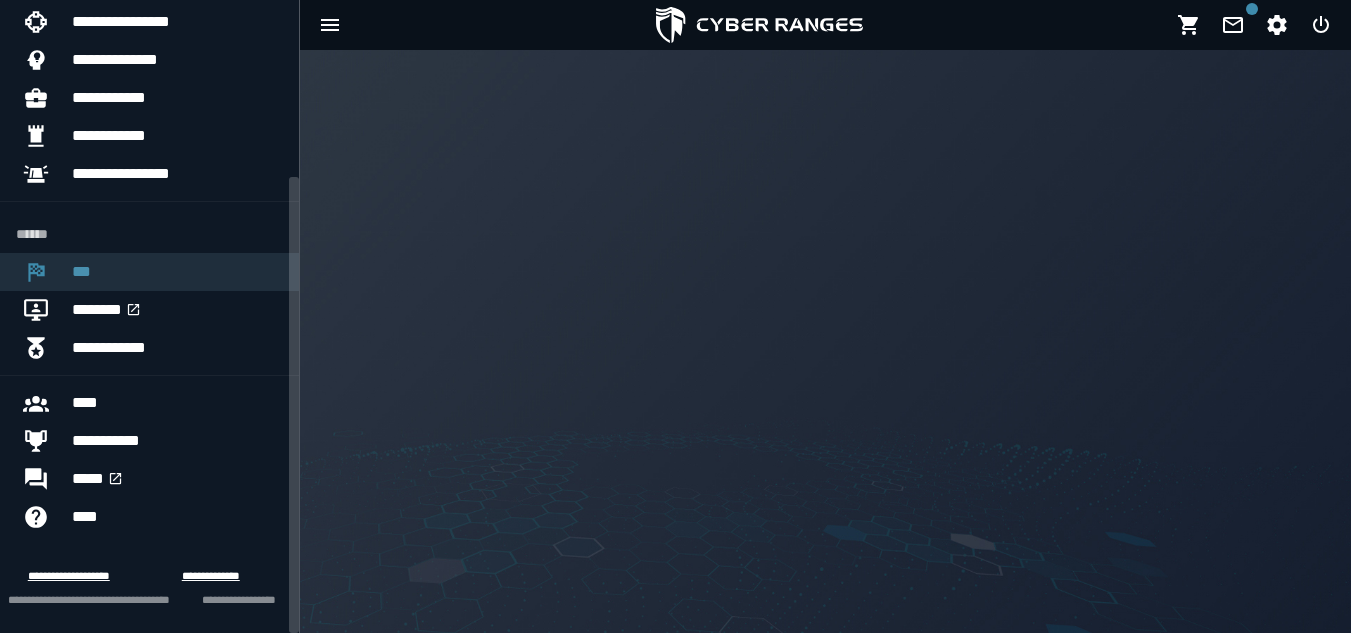 scroll, scrollTop: 0, scrollLeft: 0, axis: both 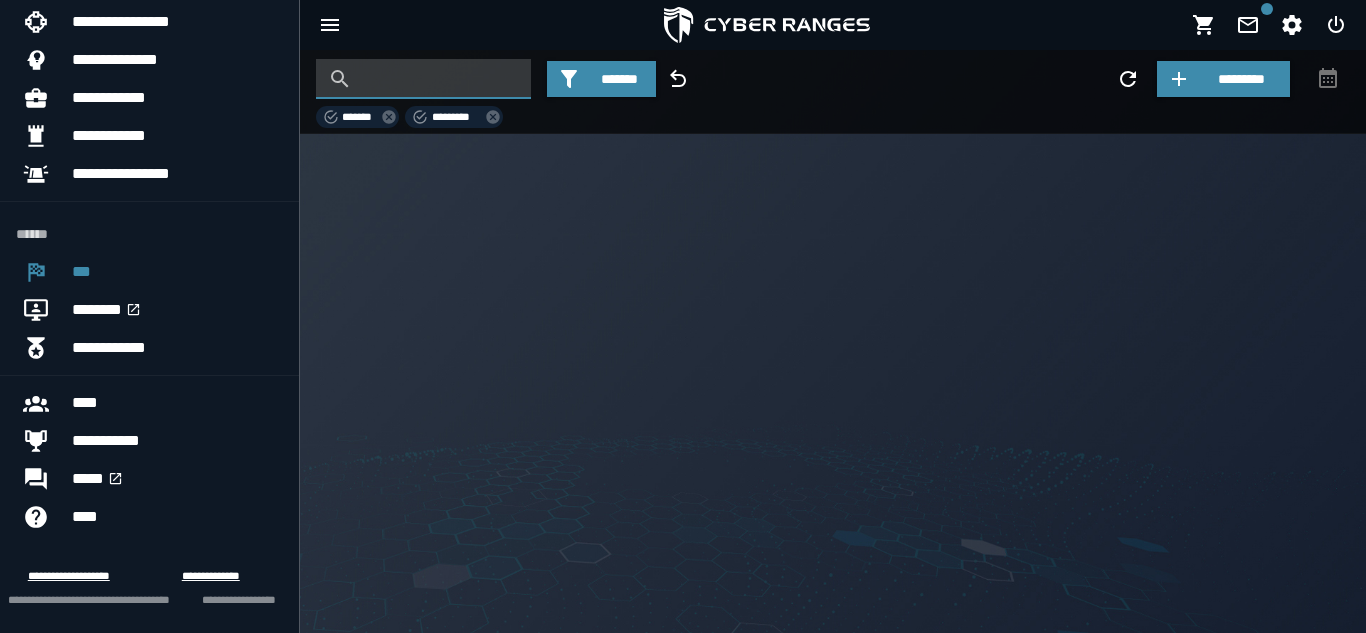 click at bounding box center [438, 79] 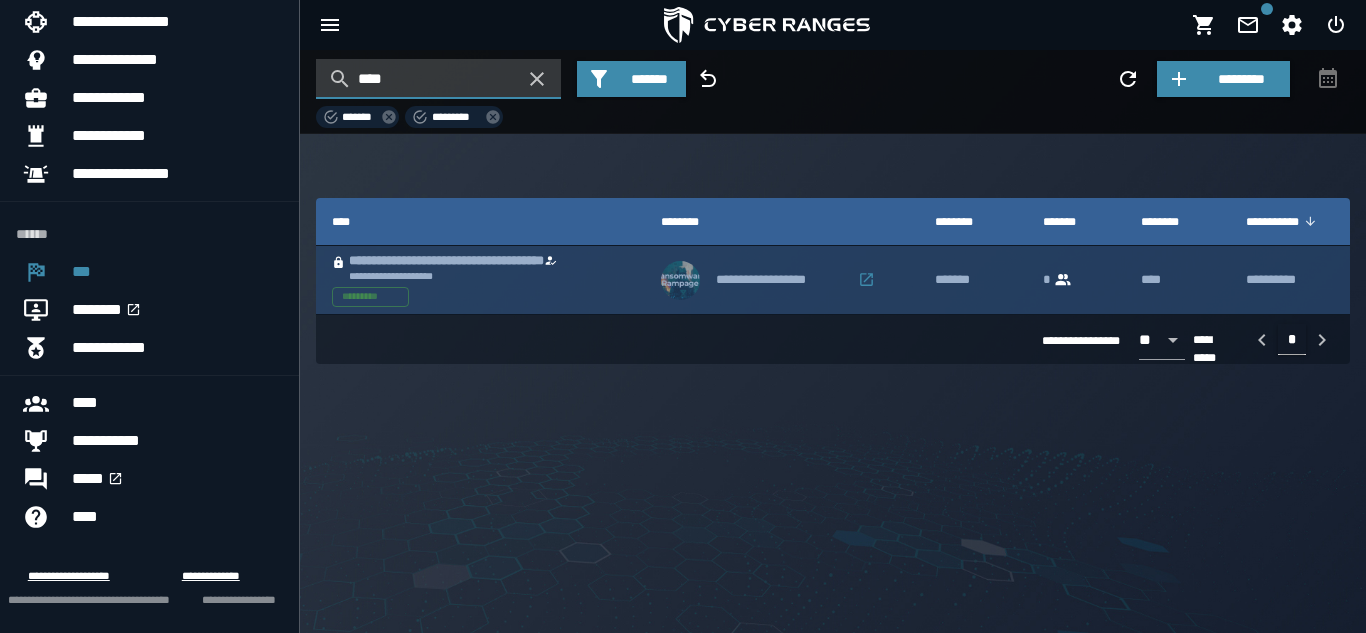 type on "****" 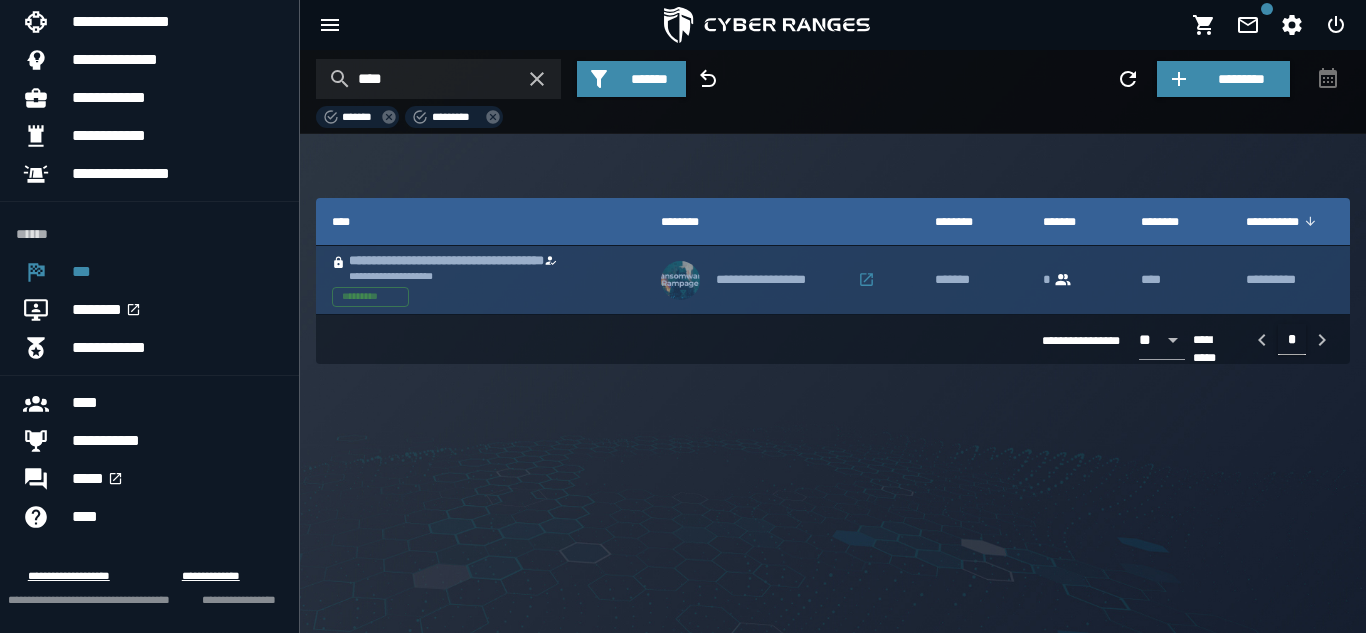 click on "**********" at bounding box center (476, 261) 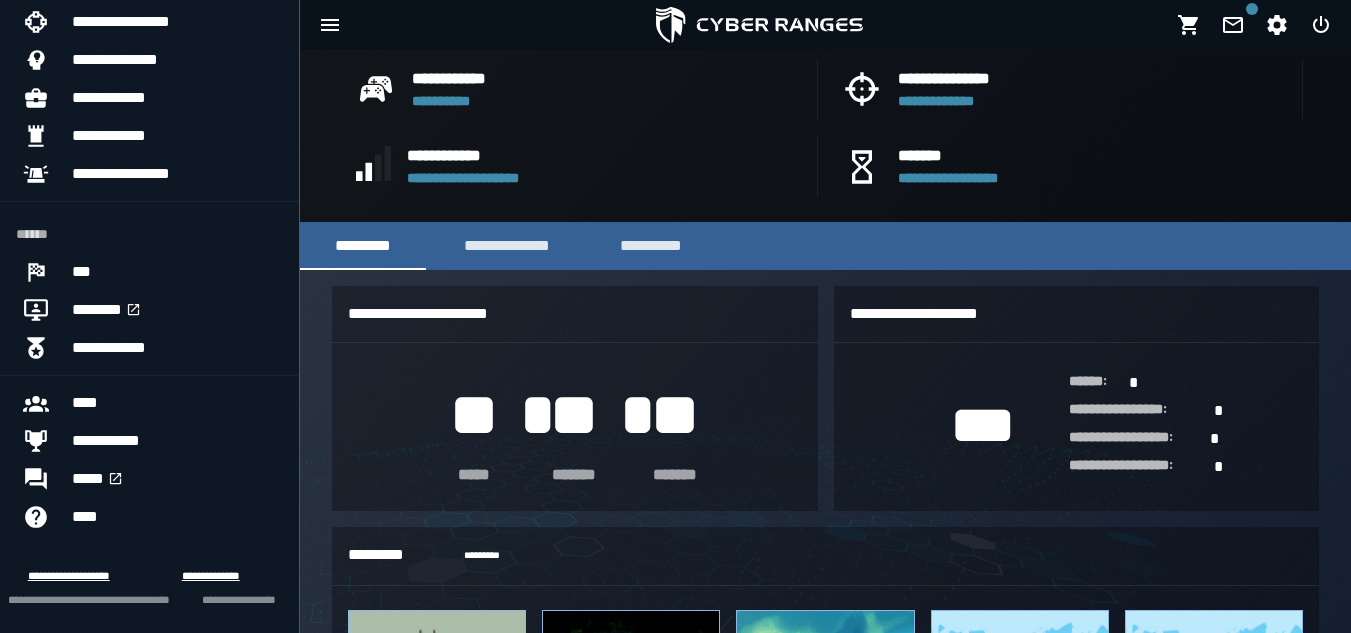 scroll, scrollTop: 526, scrollLeft: 0, axis: vertical 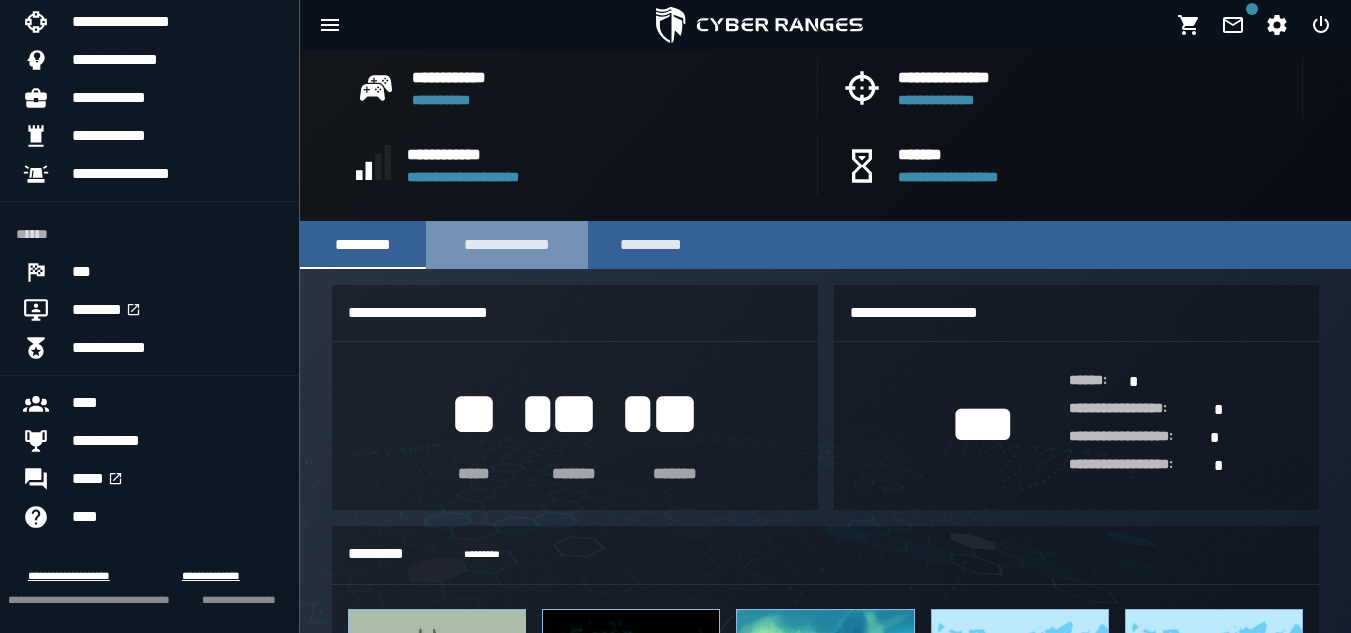 click on "**********" at bounding box center [507, 245] 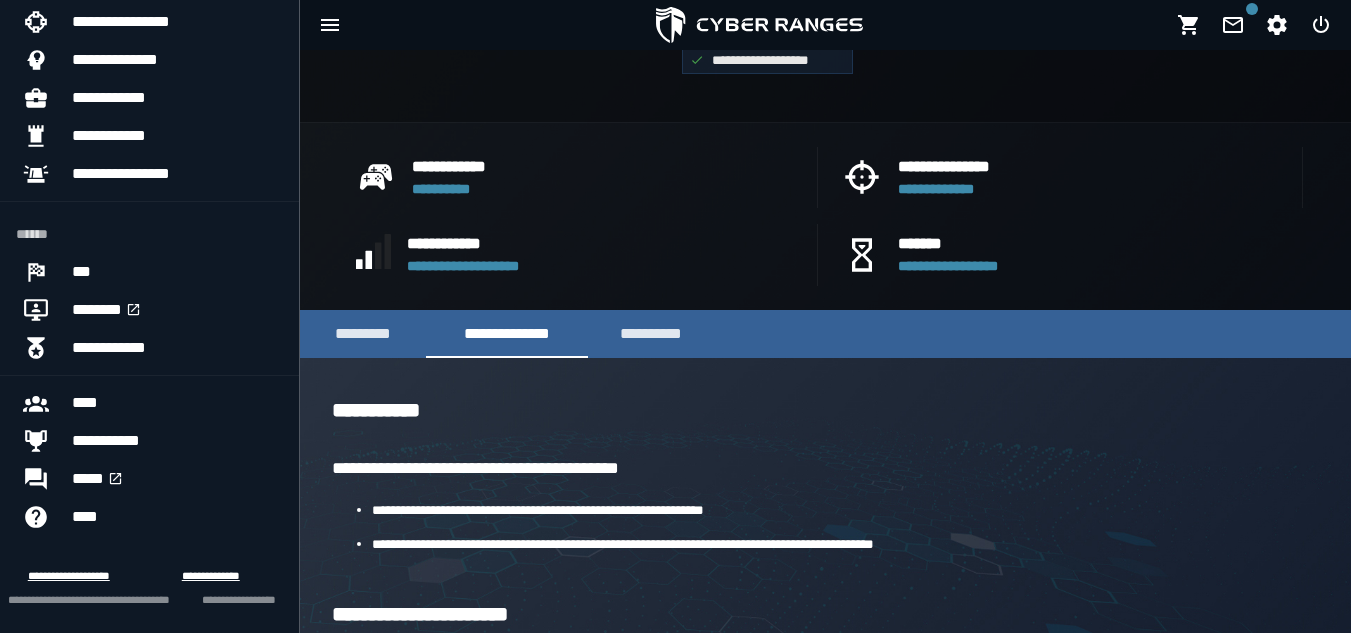 scroll, scrollTop: 436, scrollLeft: 0, axis: vertical 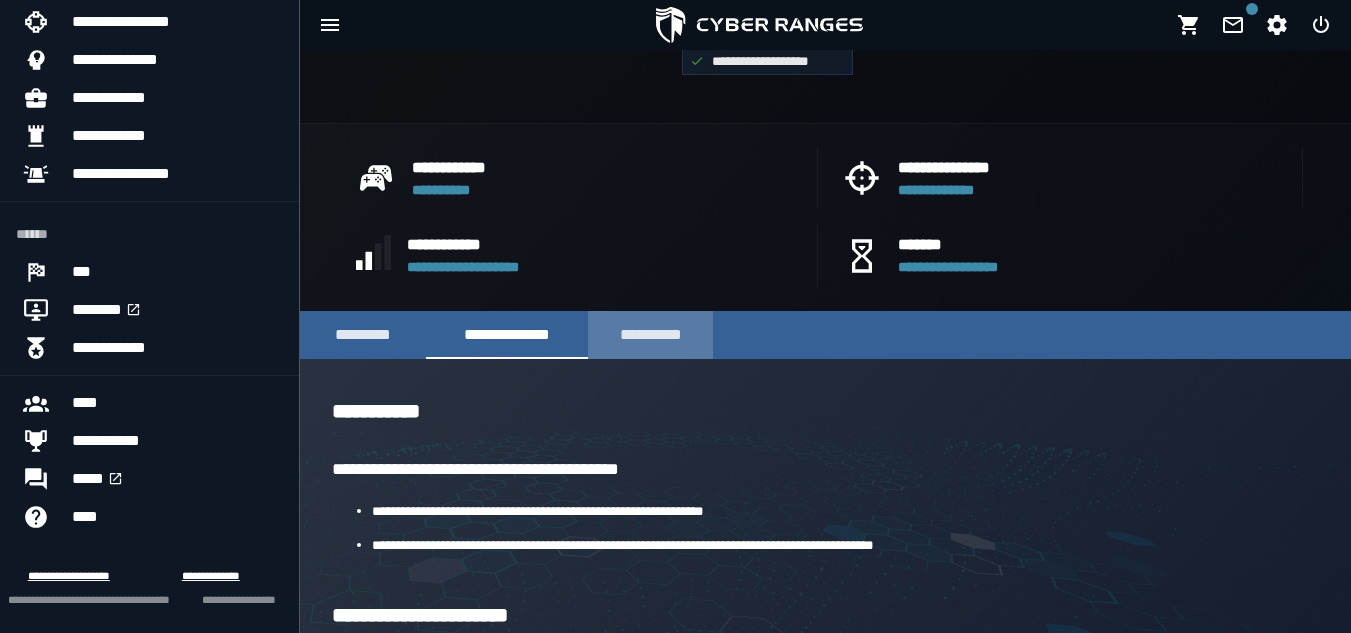 click on "**********" at bounding box center [650, 335] 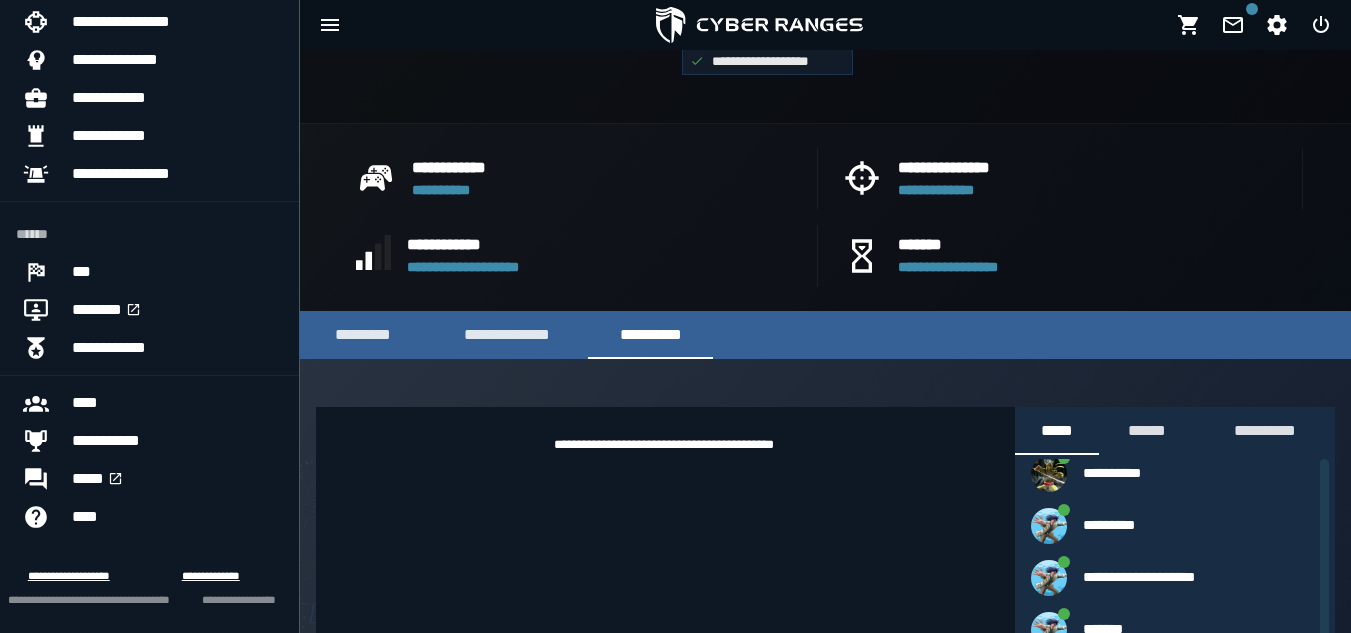 scroll, scrollTop: 974, scrollLeft: 0, axis: vertical 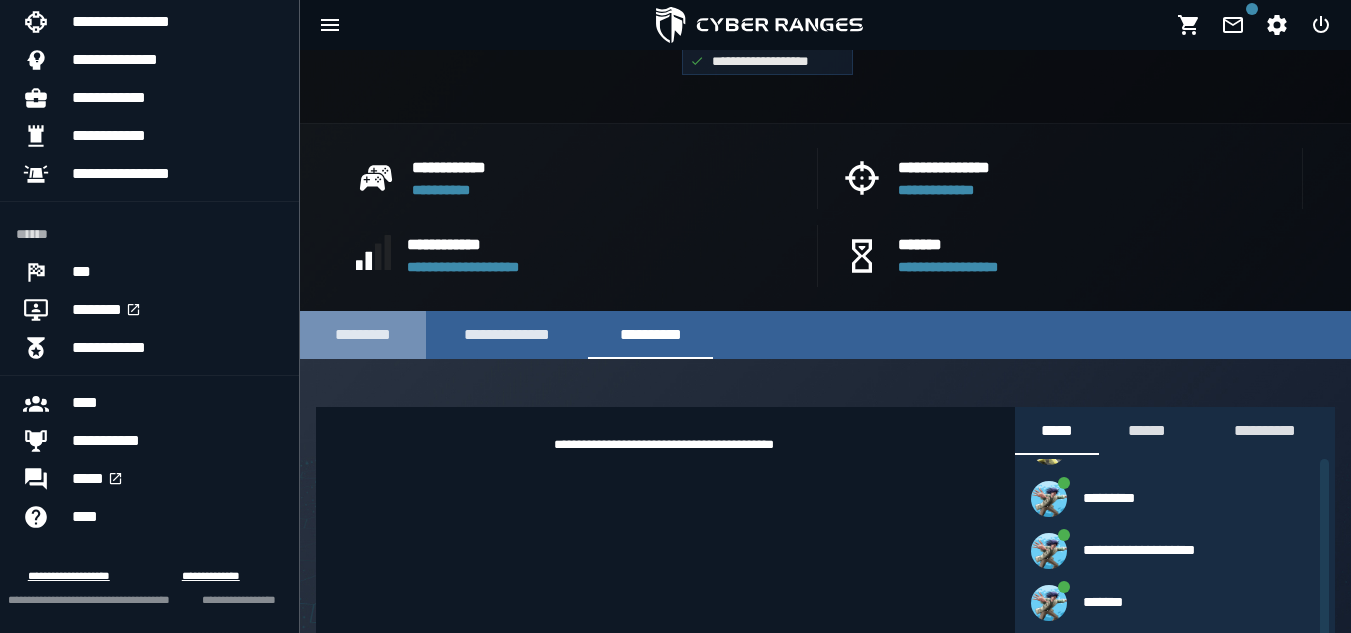 click on "*********" at bounding box center (363, 335) 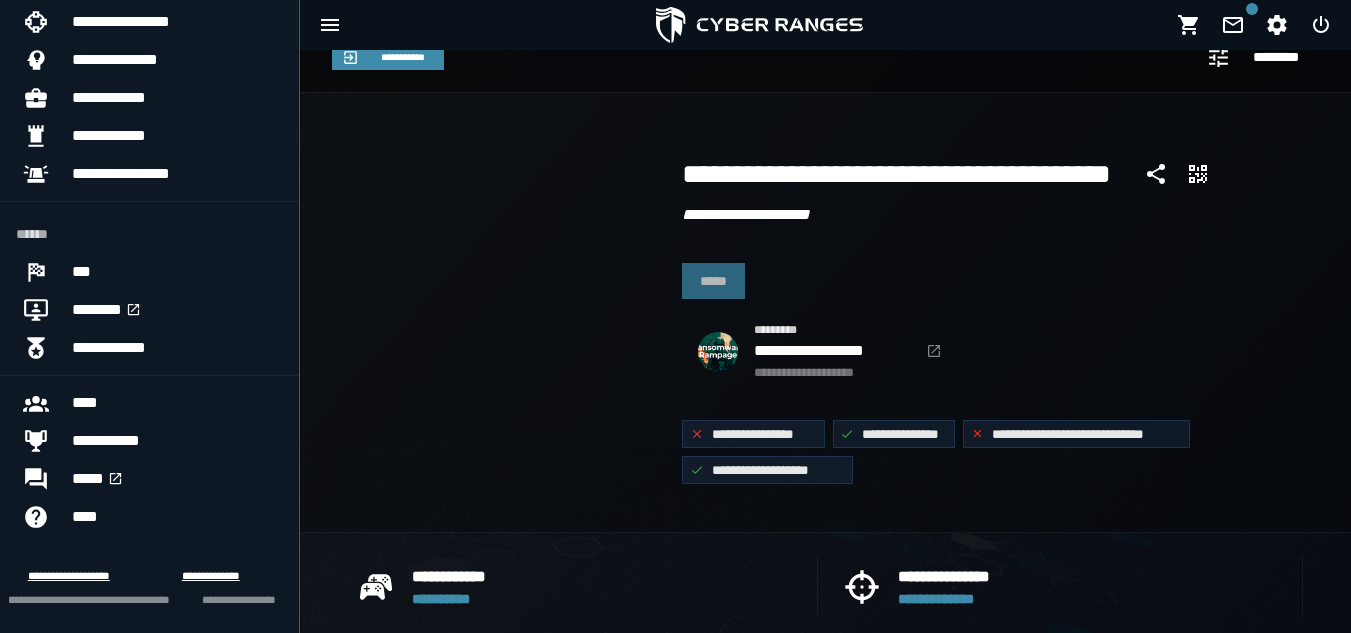 scroll, scrollTop: 0, scrollLeft: 0, axis: both 